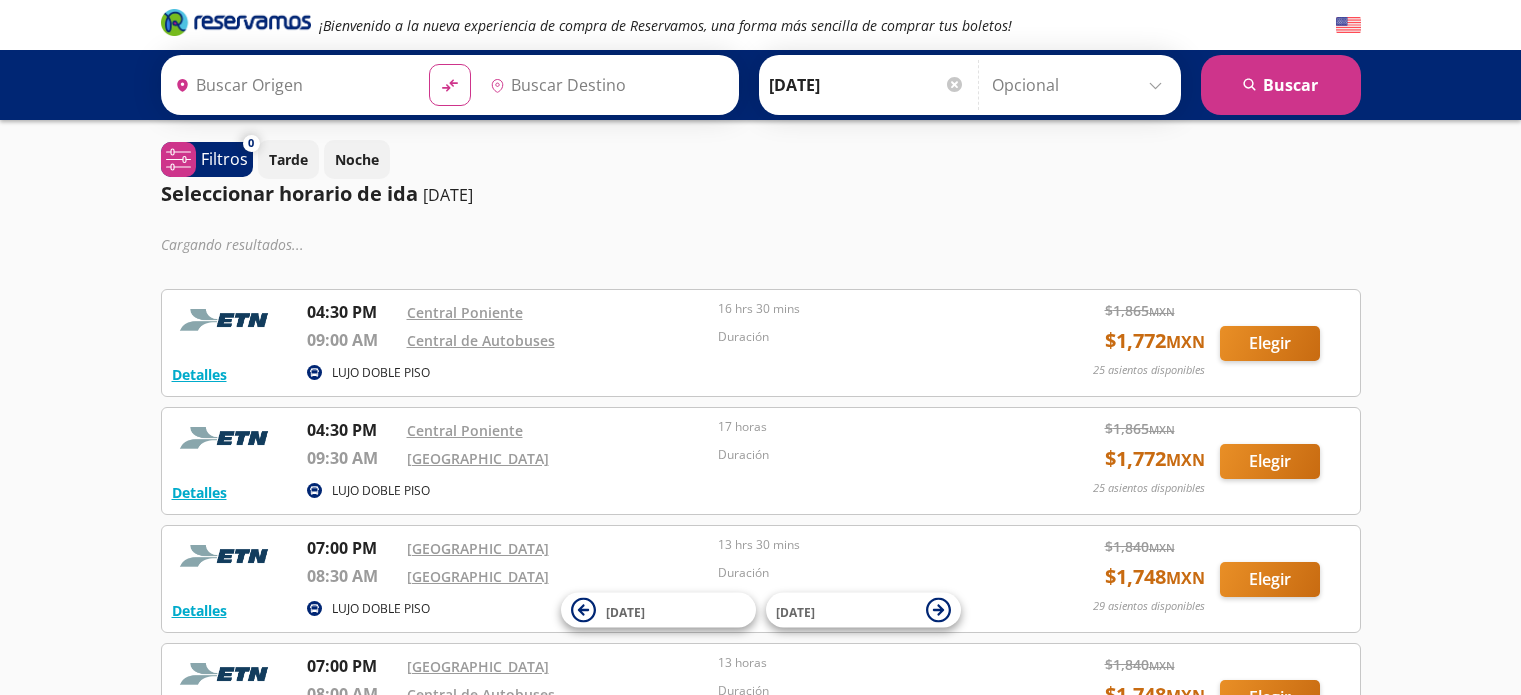scroll, scrollTop: 0, scrollLeft: 0, axis: both 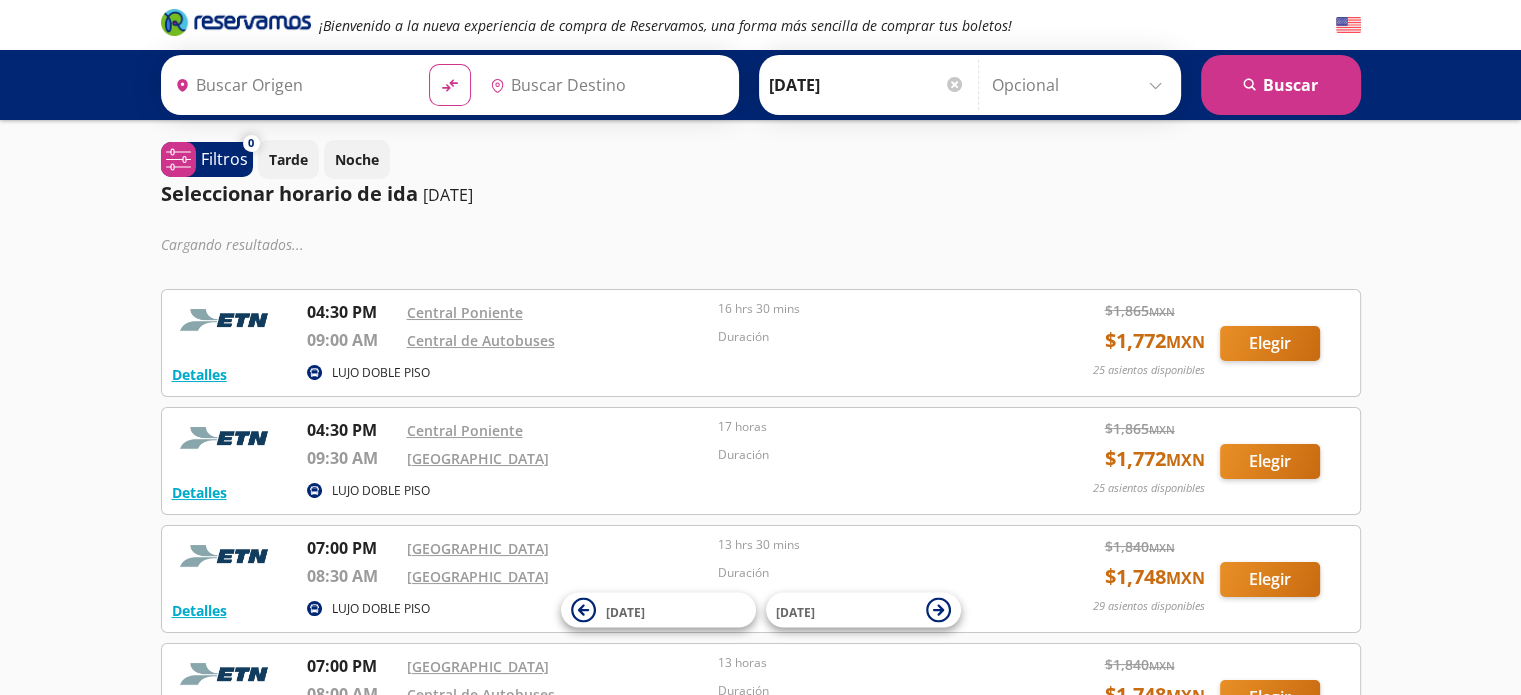 type on "[GEOGRAPHIC_DATA], [GEOGRAPHIC_DATA]" 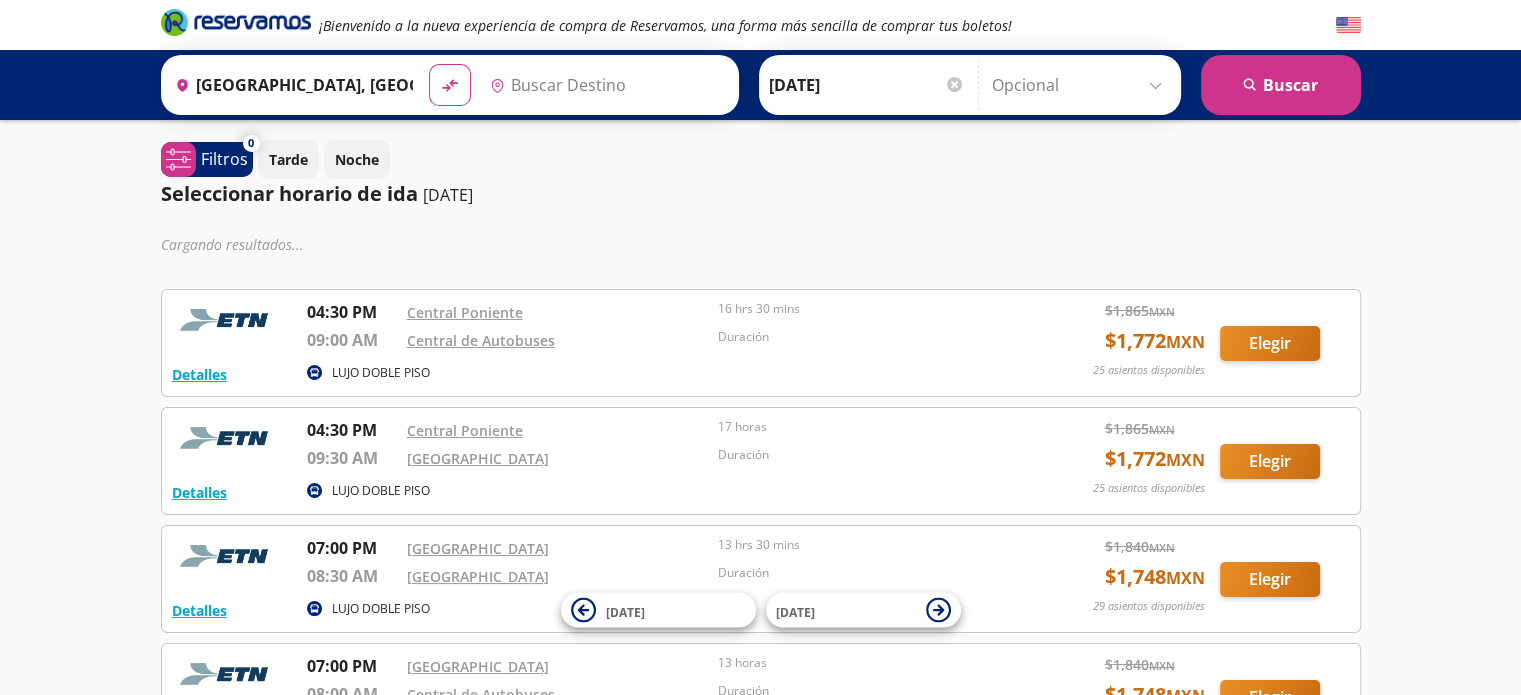 type on "[GEOGRAPHIC_DATA], [GEOGRAPHIC_DATA][PERSON_NAME]" 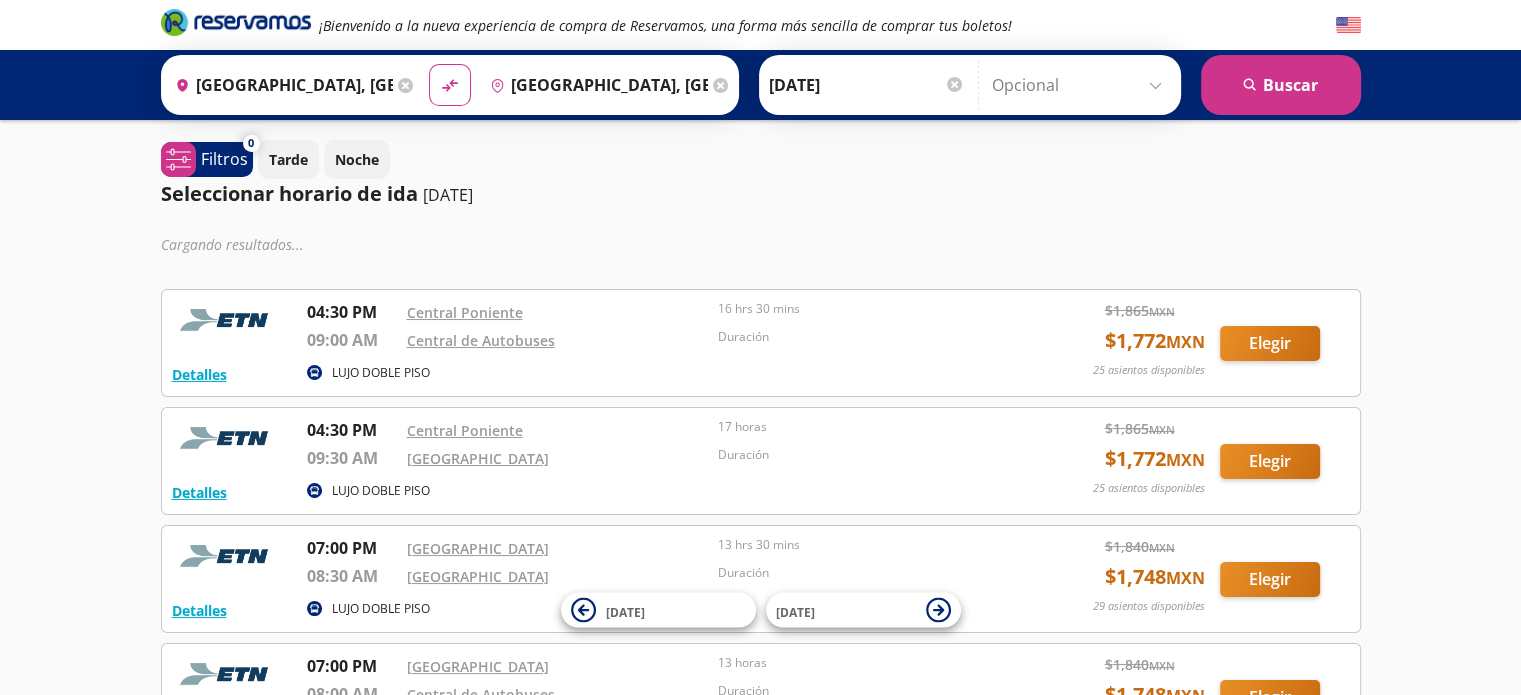 scroll, scrollTop: 0, scrollLeft: 0, axis: both 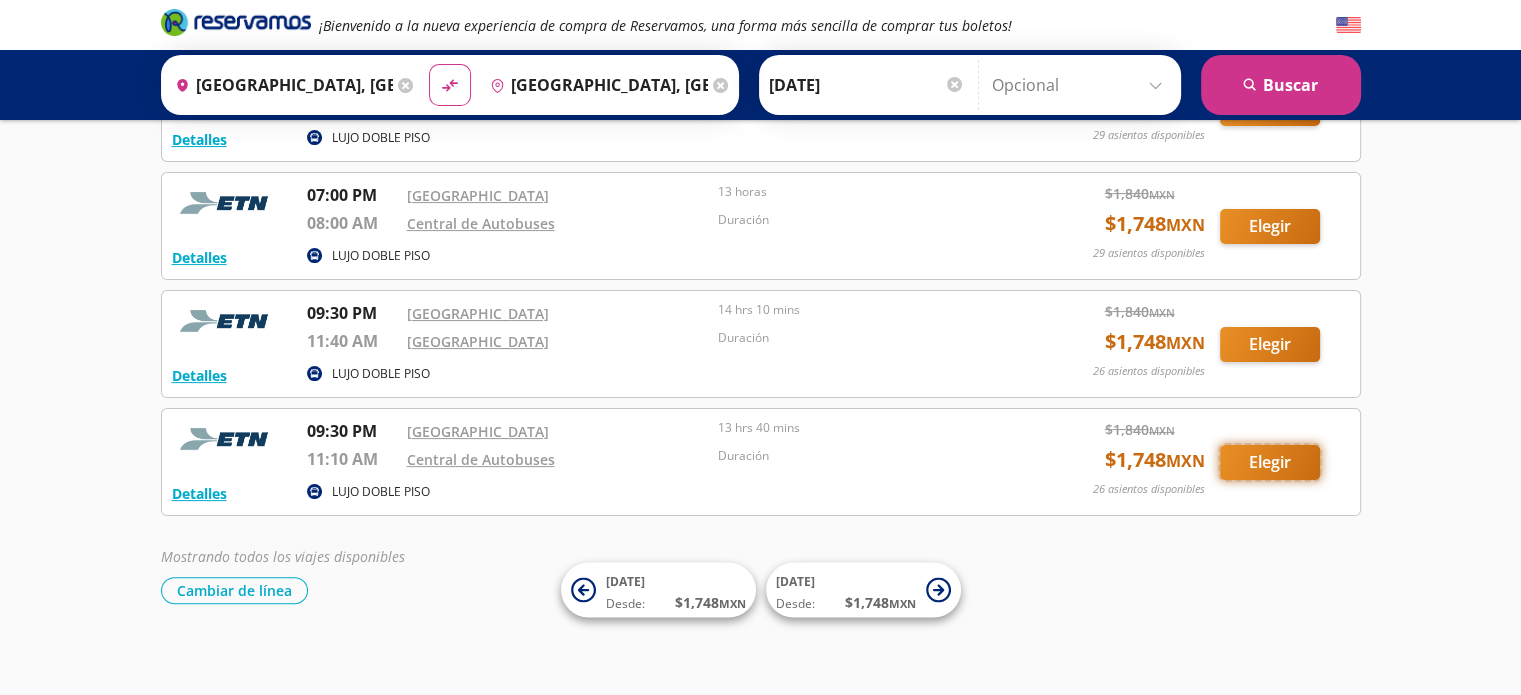 click on "Elegir" at bounding box center [1270, 462] 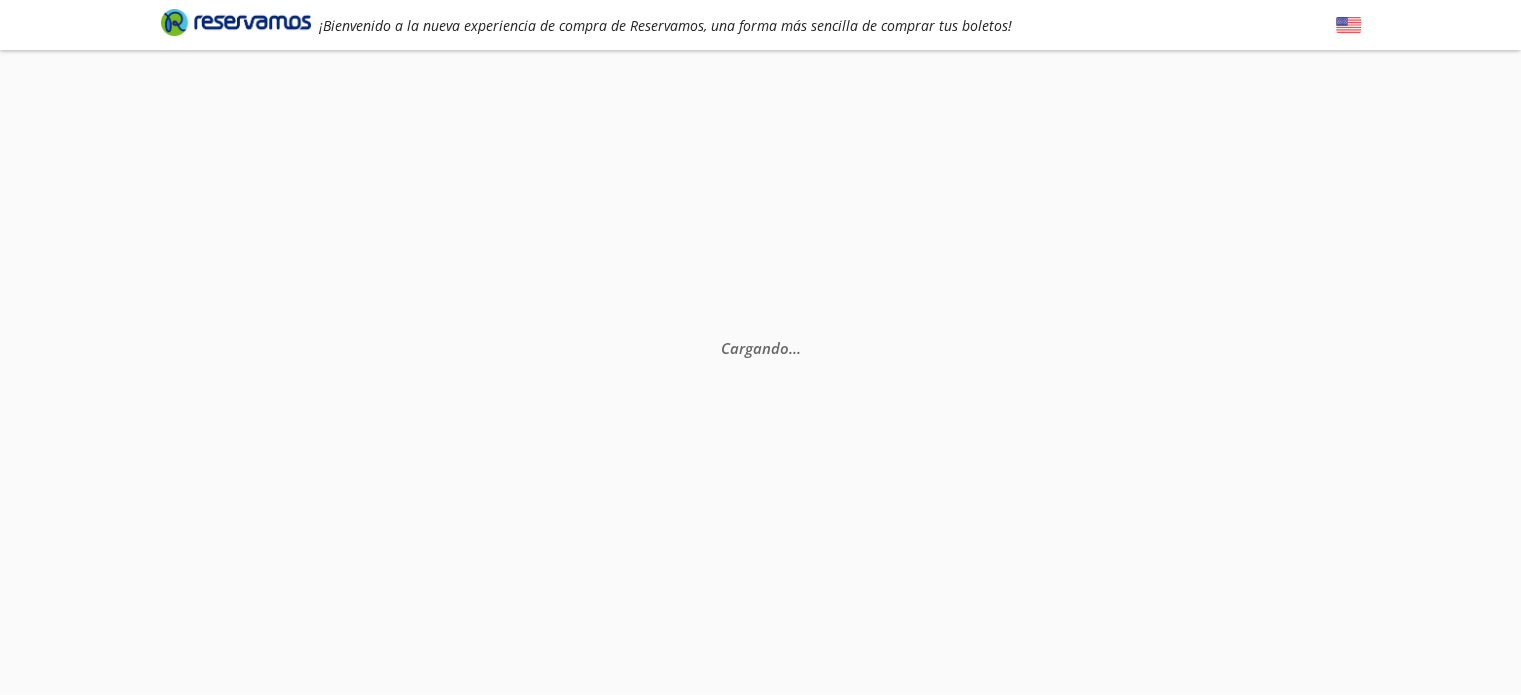 scroll, scrollTop: 0, scrollLeft: 0, axis: both 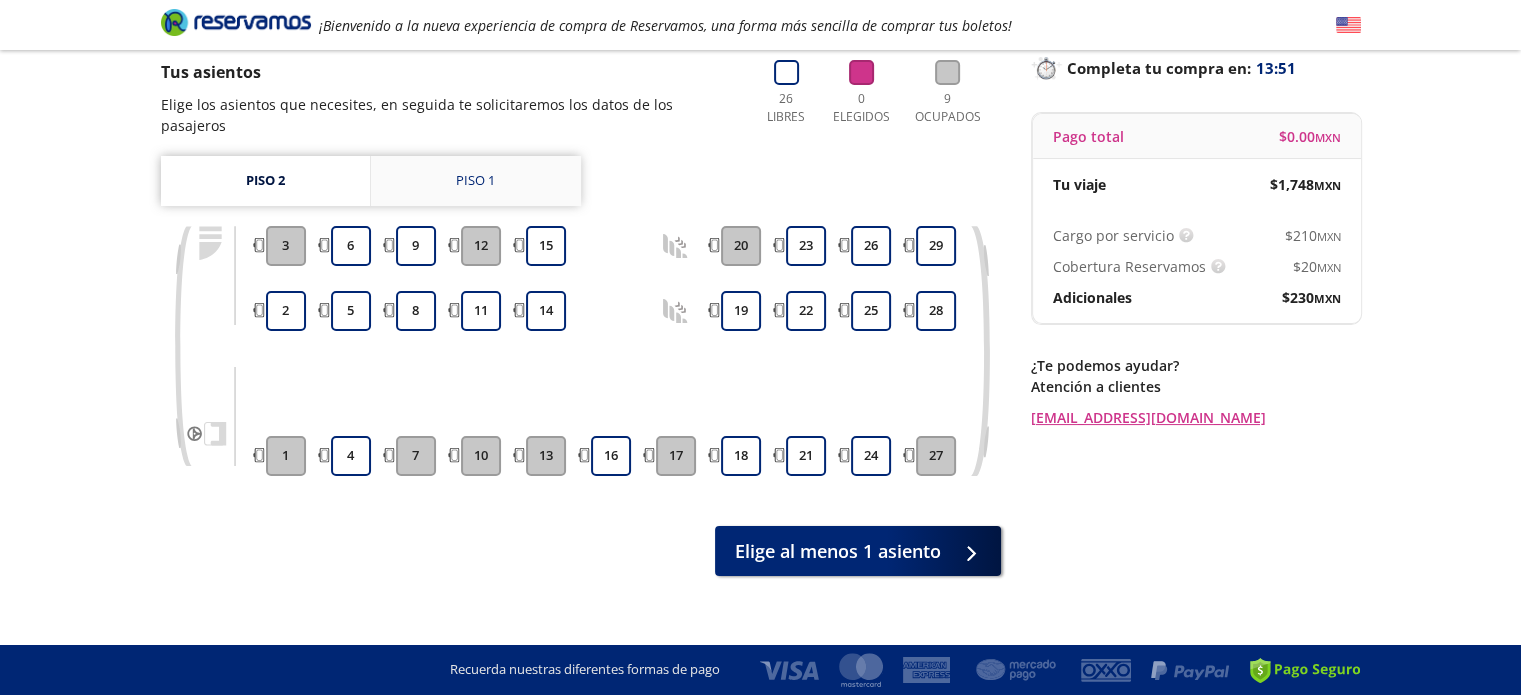 click on "Piso 1" at bounding box center (475, 181) 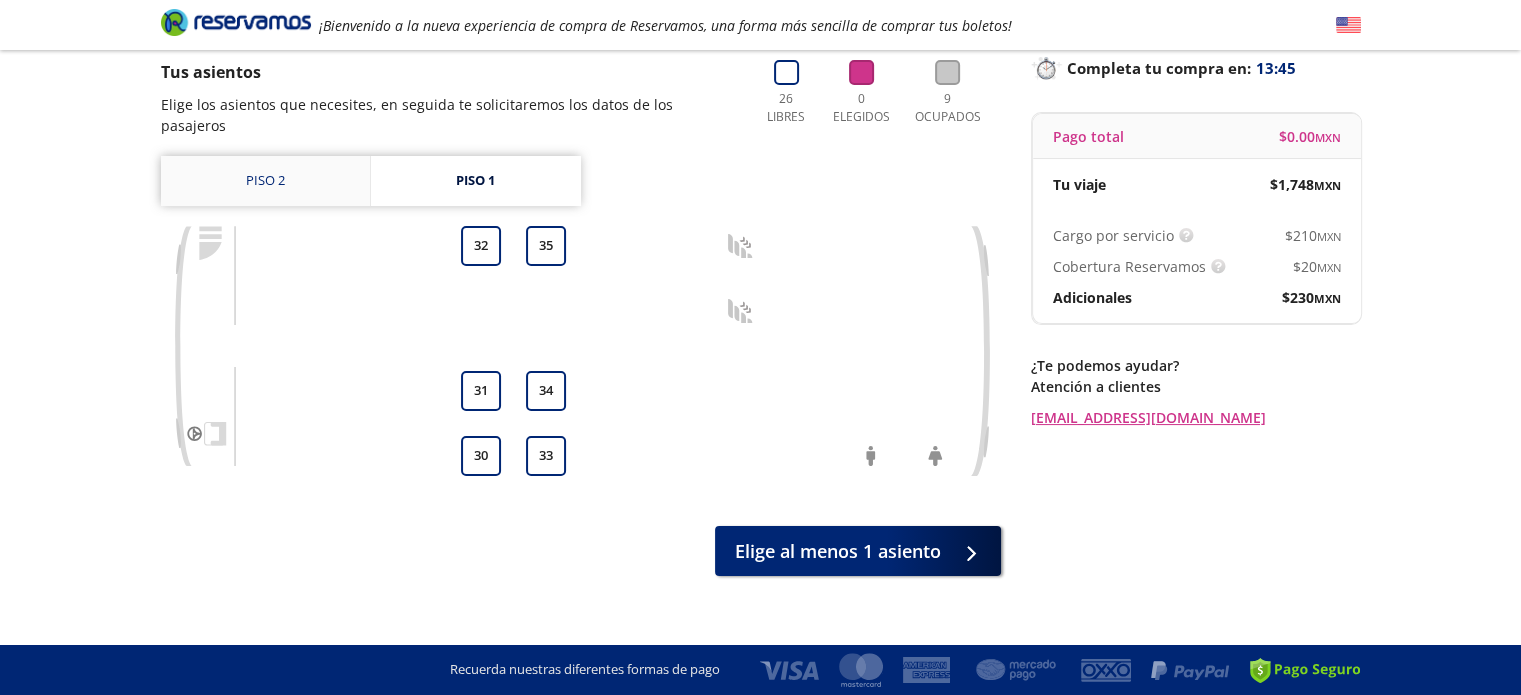 click on "Piso 2" at bounding box center (265, 181) 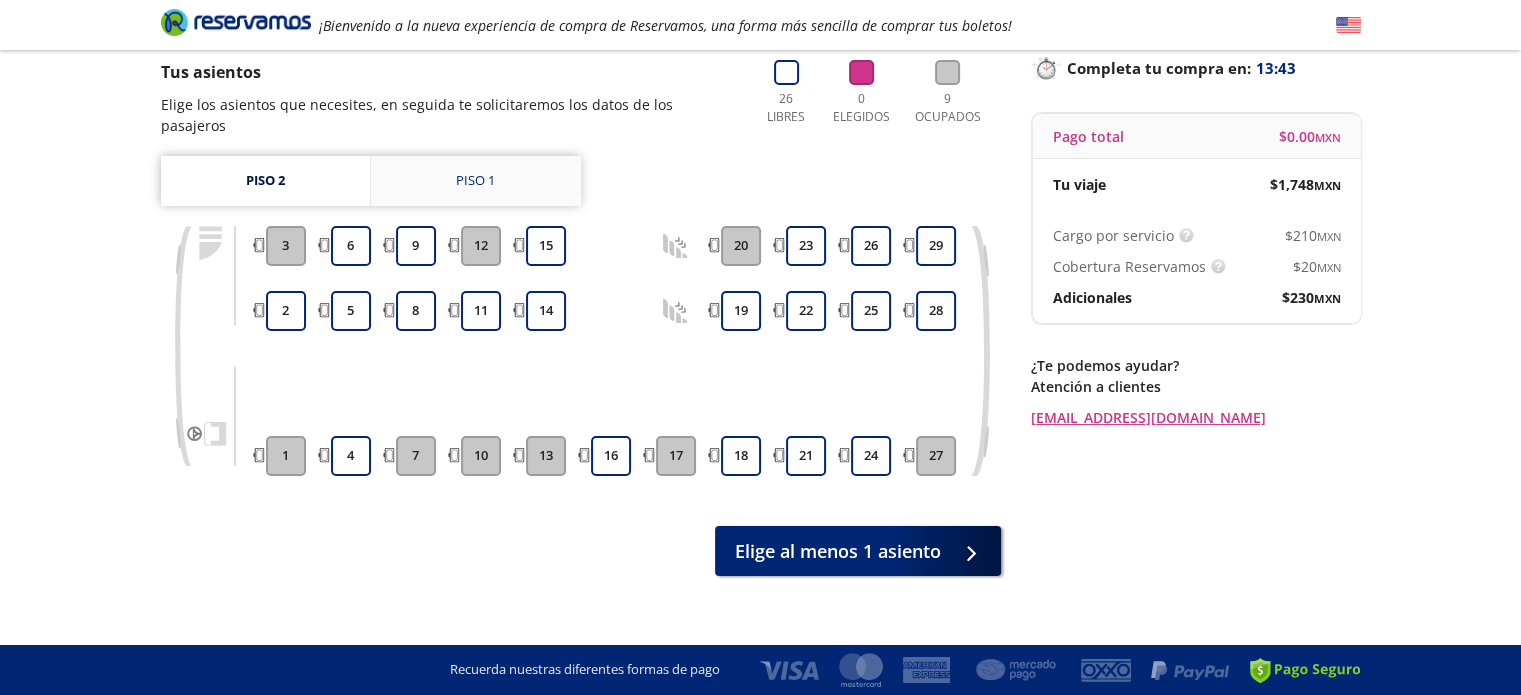 click on "Piso 1" at bounding box center (476, 181) 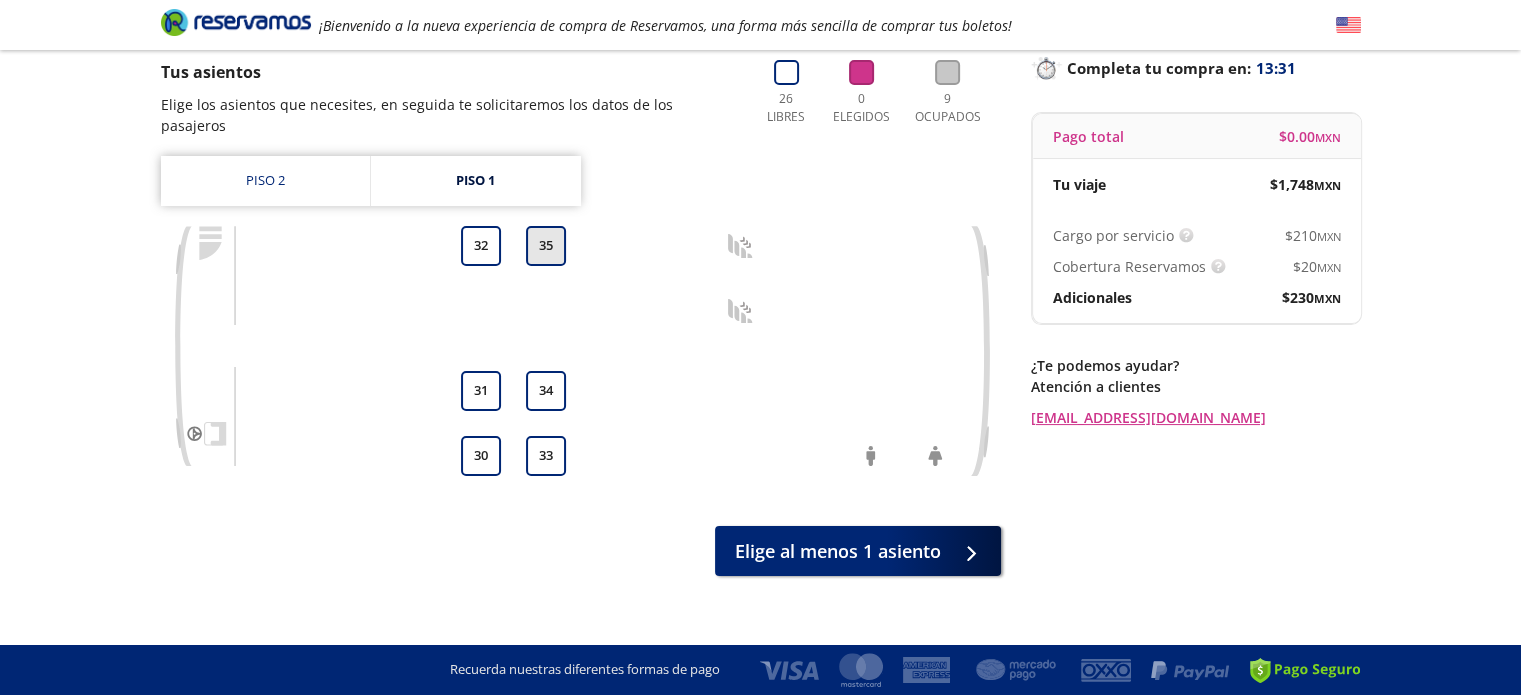 click on "35" at bounding box center [546, 246] 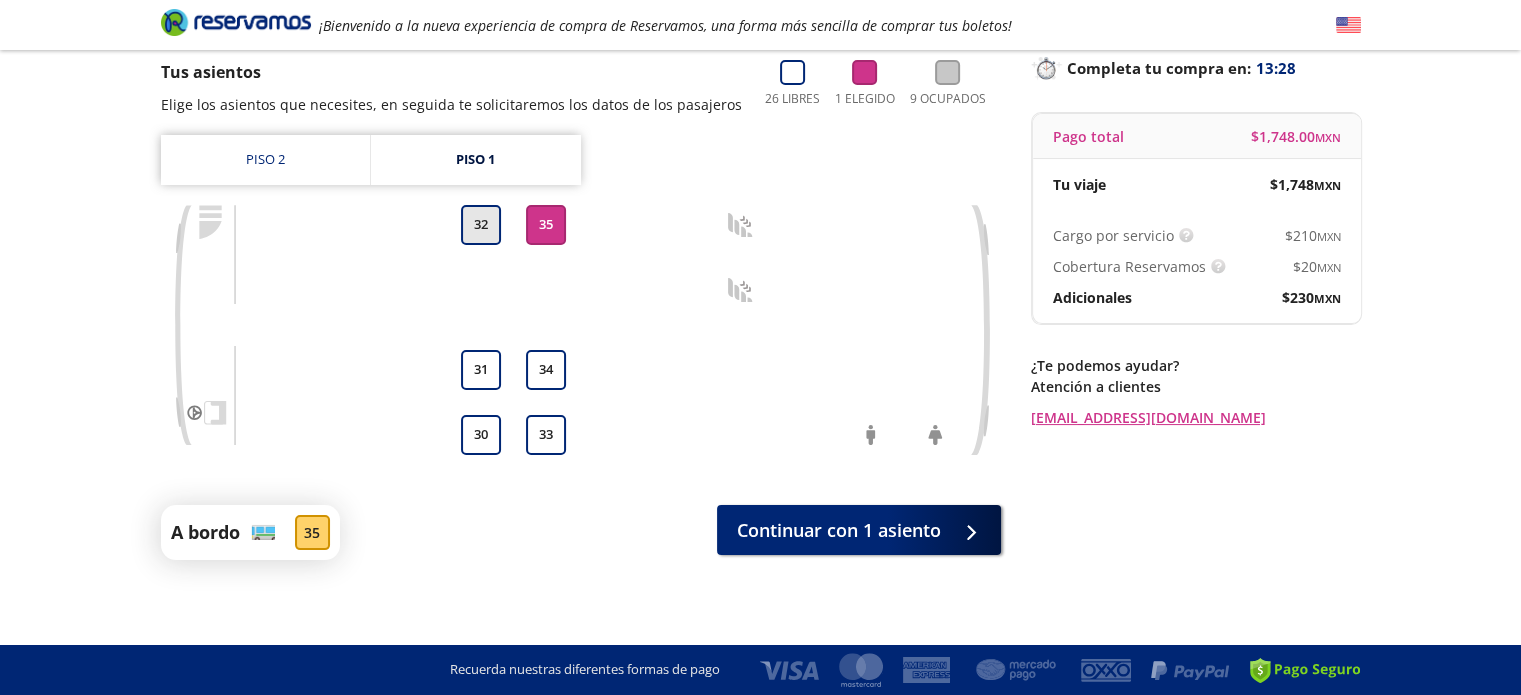 click on "32" at bounding box center (481, 225) 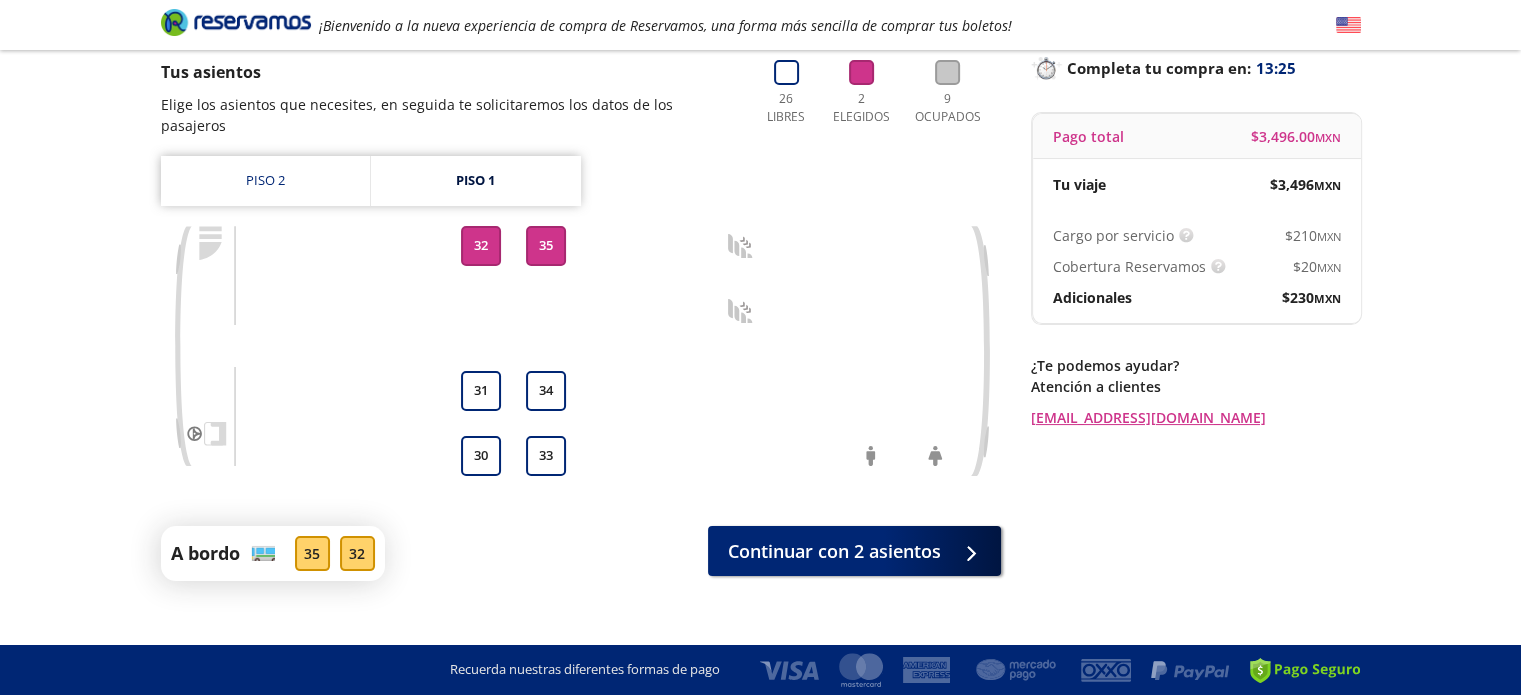 click on "35" at bounding box center (546, 246) 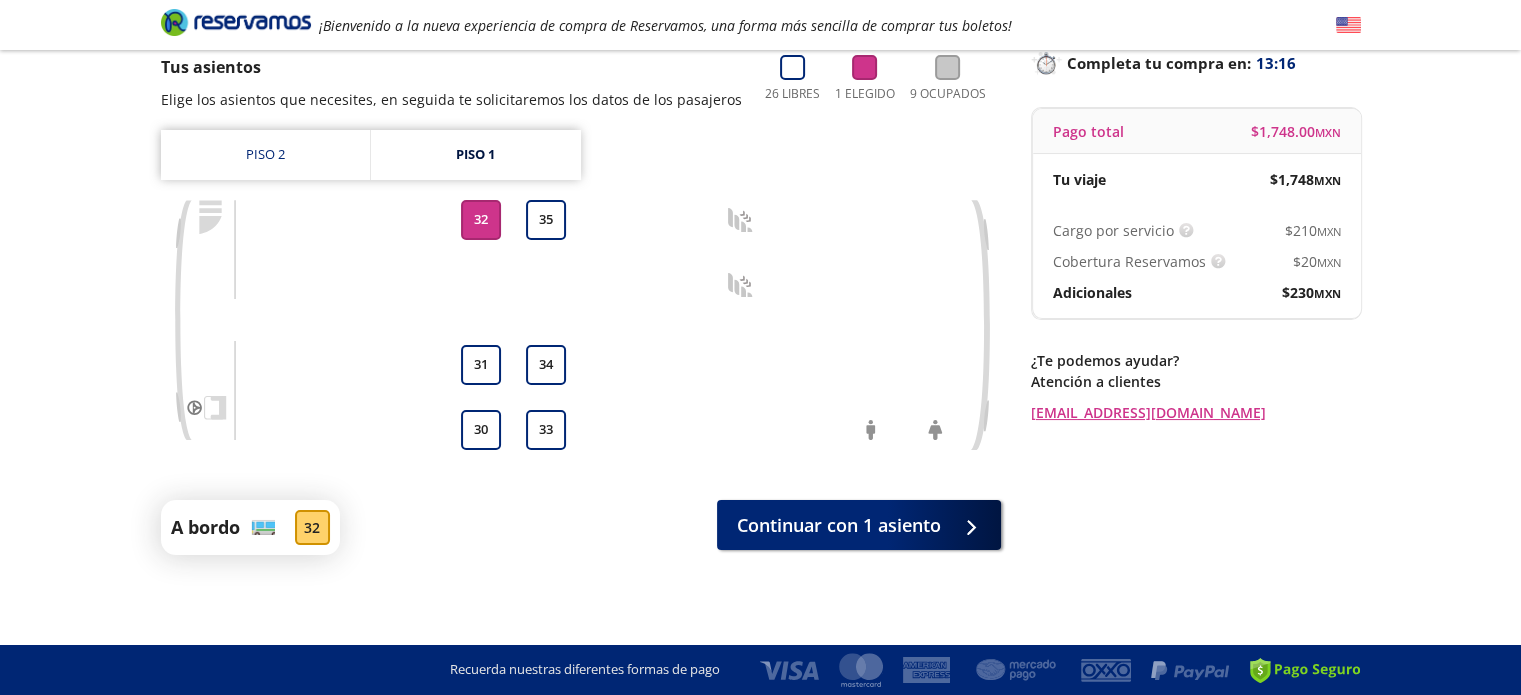 scroll, scrollTop: 0, scrollLeft: 0, axis: both 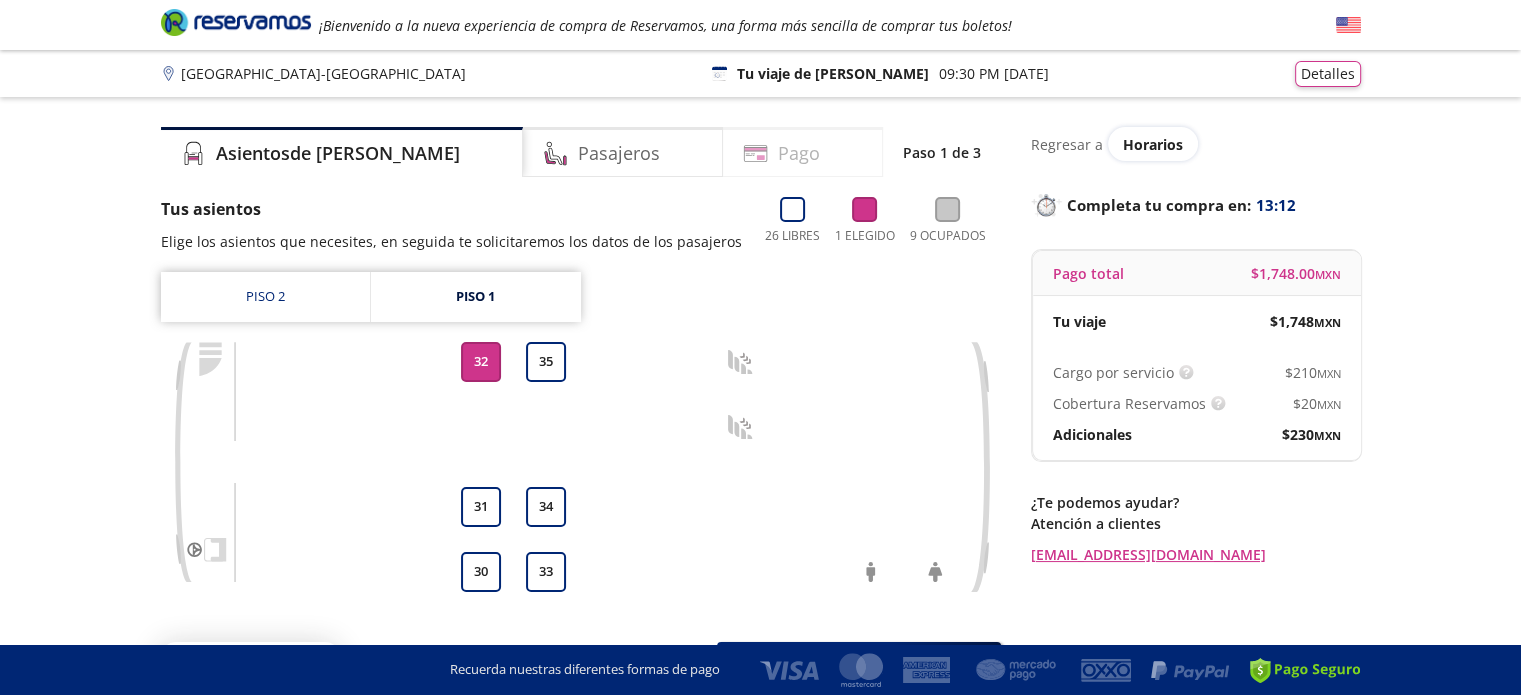 click on "Pago" at bounding box center (799, 153) 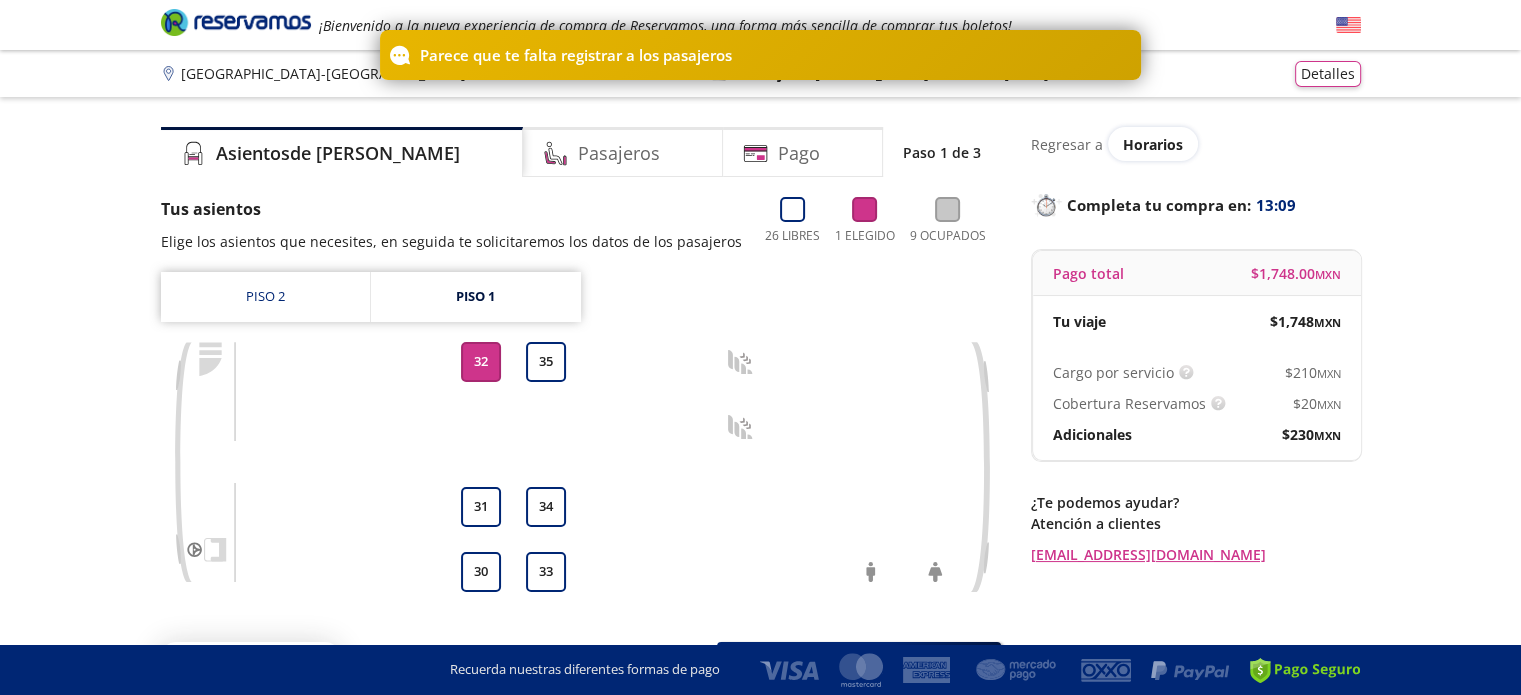 scroll, scrollTop: 131, scrollLeft: 0, axis: vertical 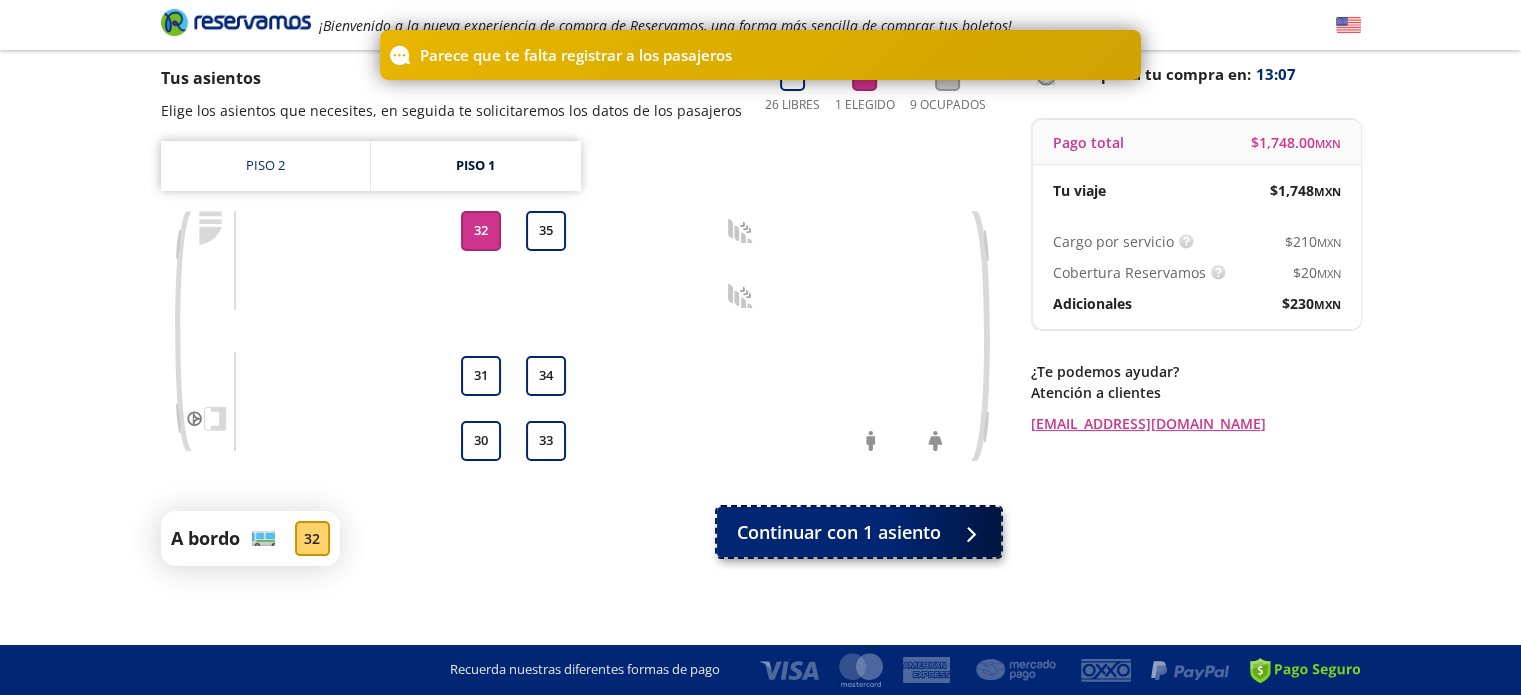 click on "Continuar con 1 asiento" at bounding box center [839, 532] 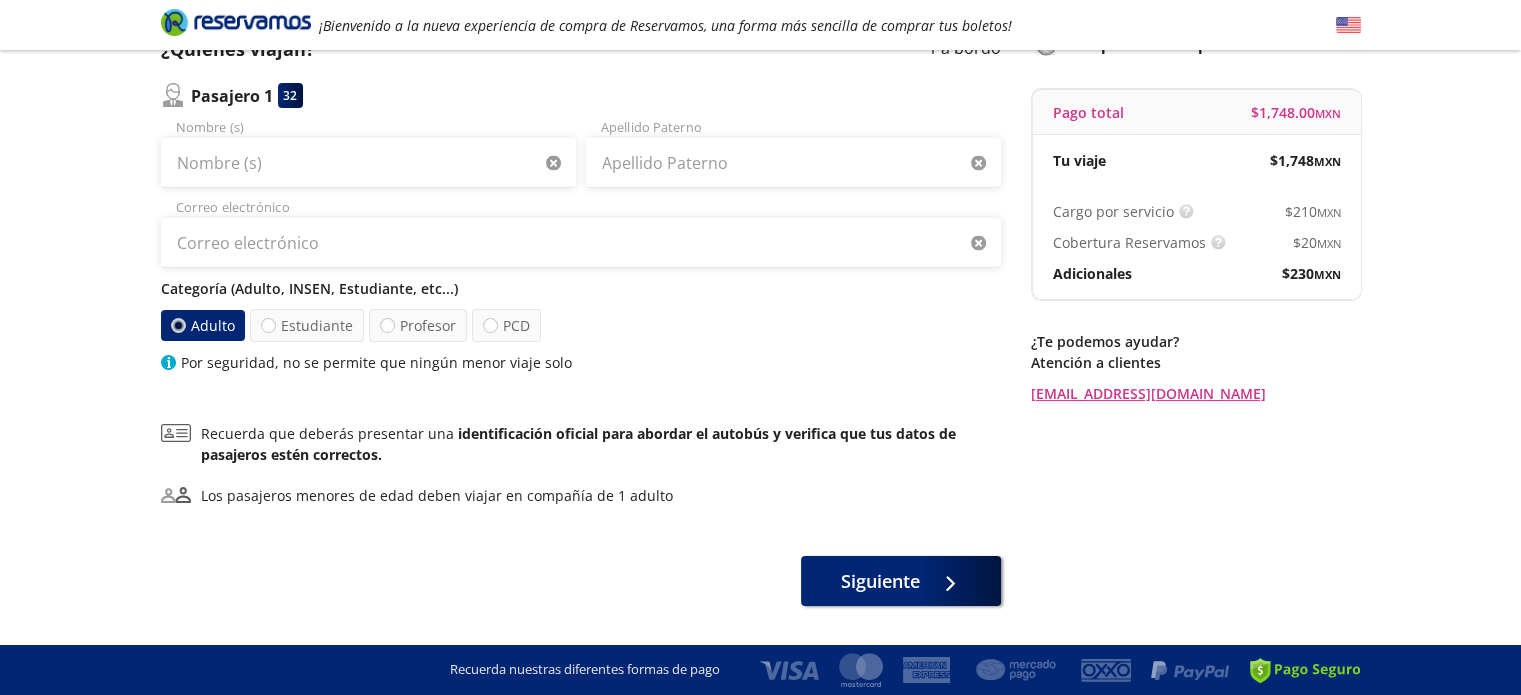 scroll, scrollTop: 160, scrollLeft: 0, axis: vertical 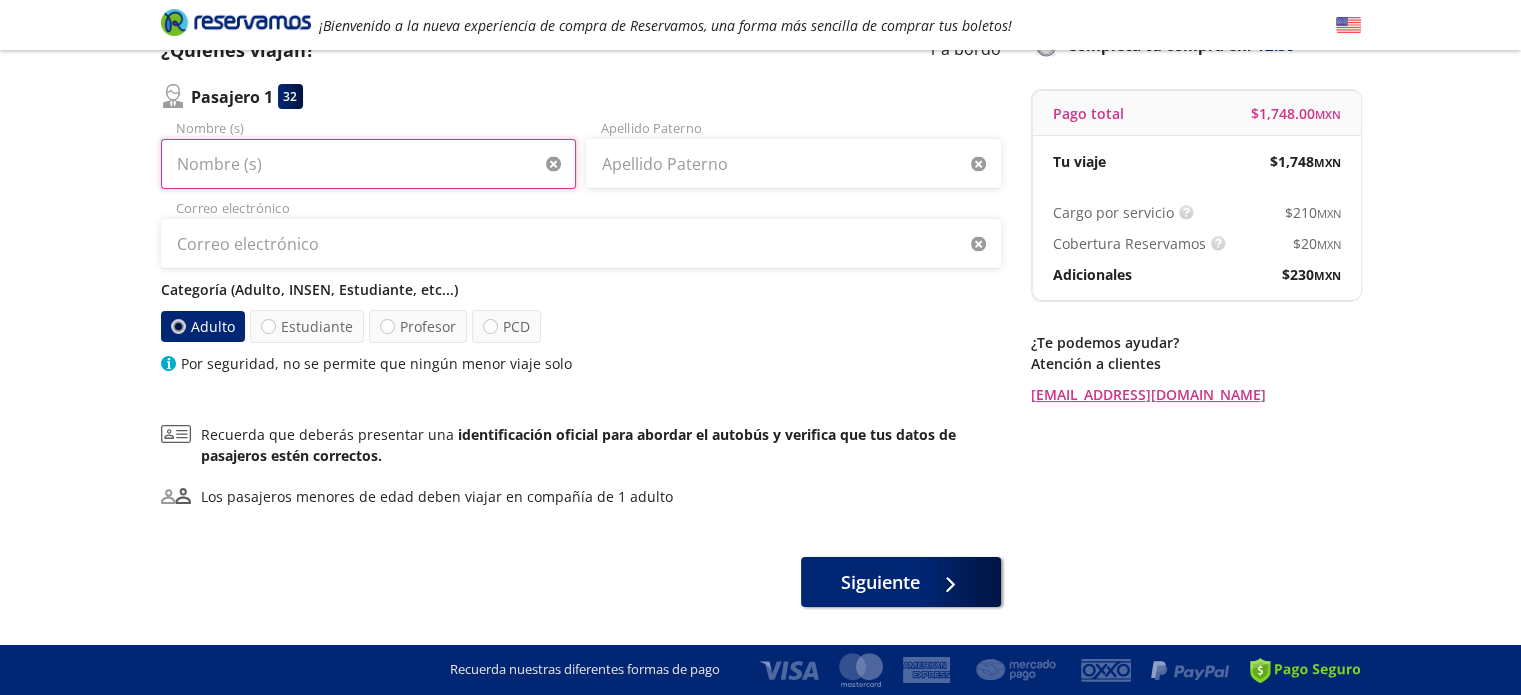 click on "Nombre (s)" at bounding box center (368, 164) 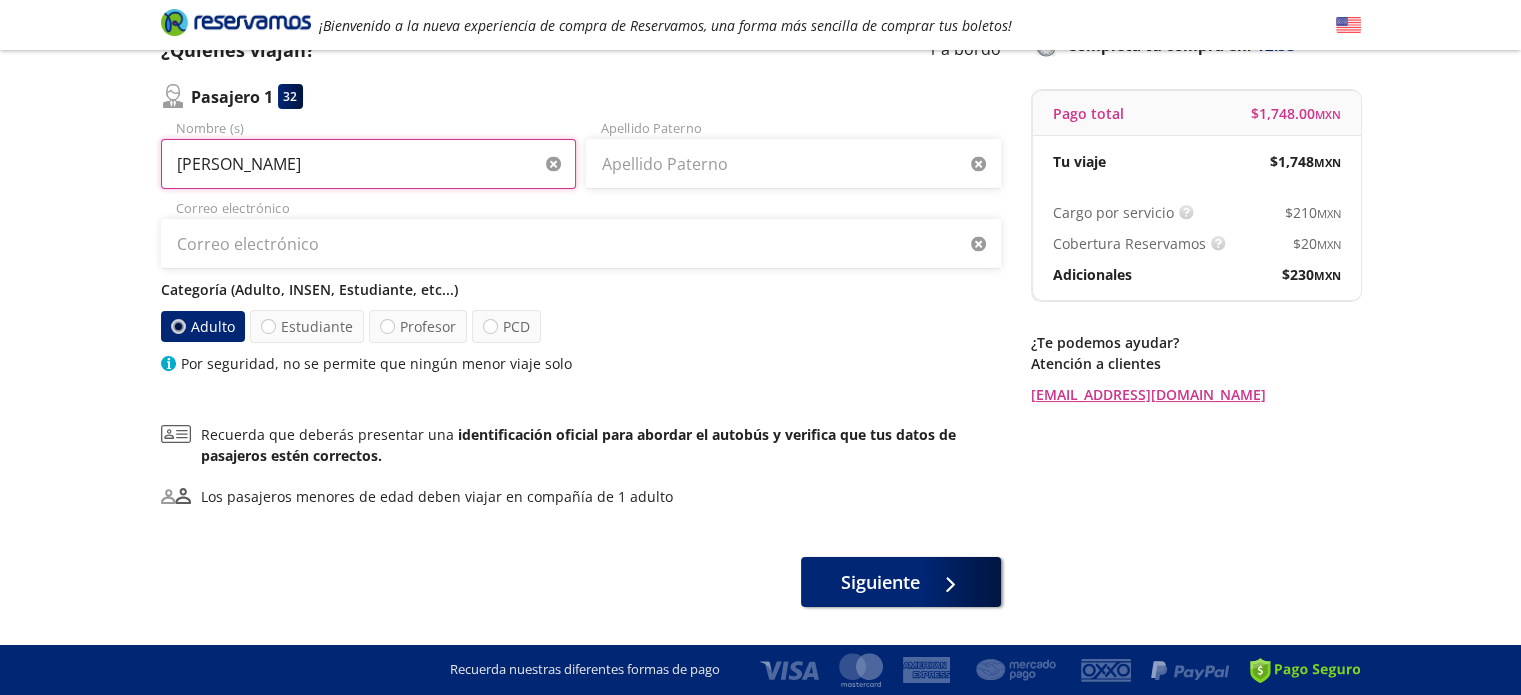 type on "[PERSON_NAME]" 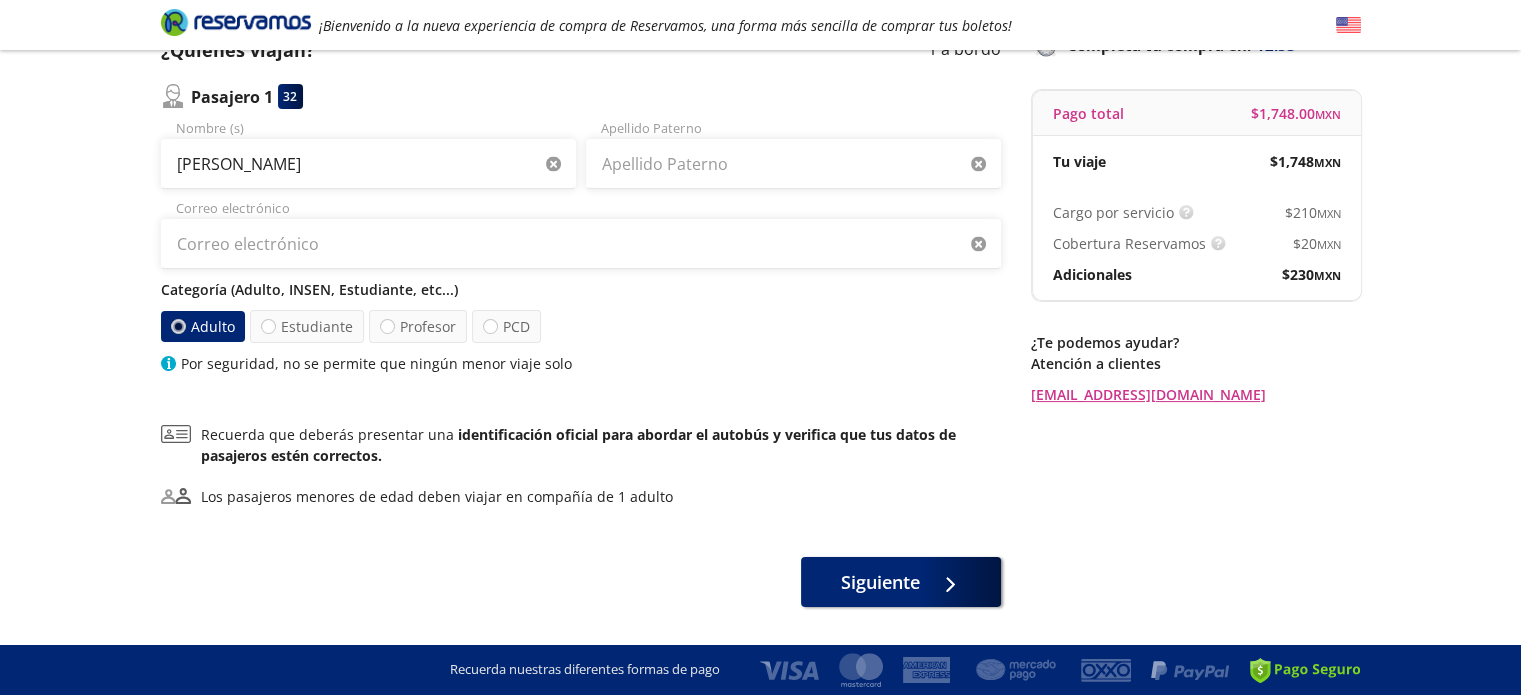 type 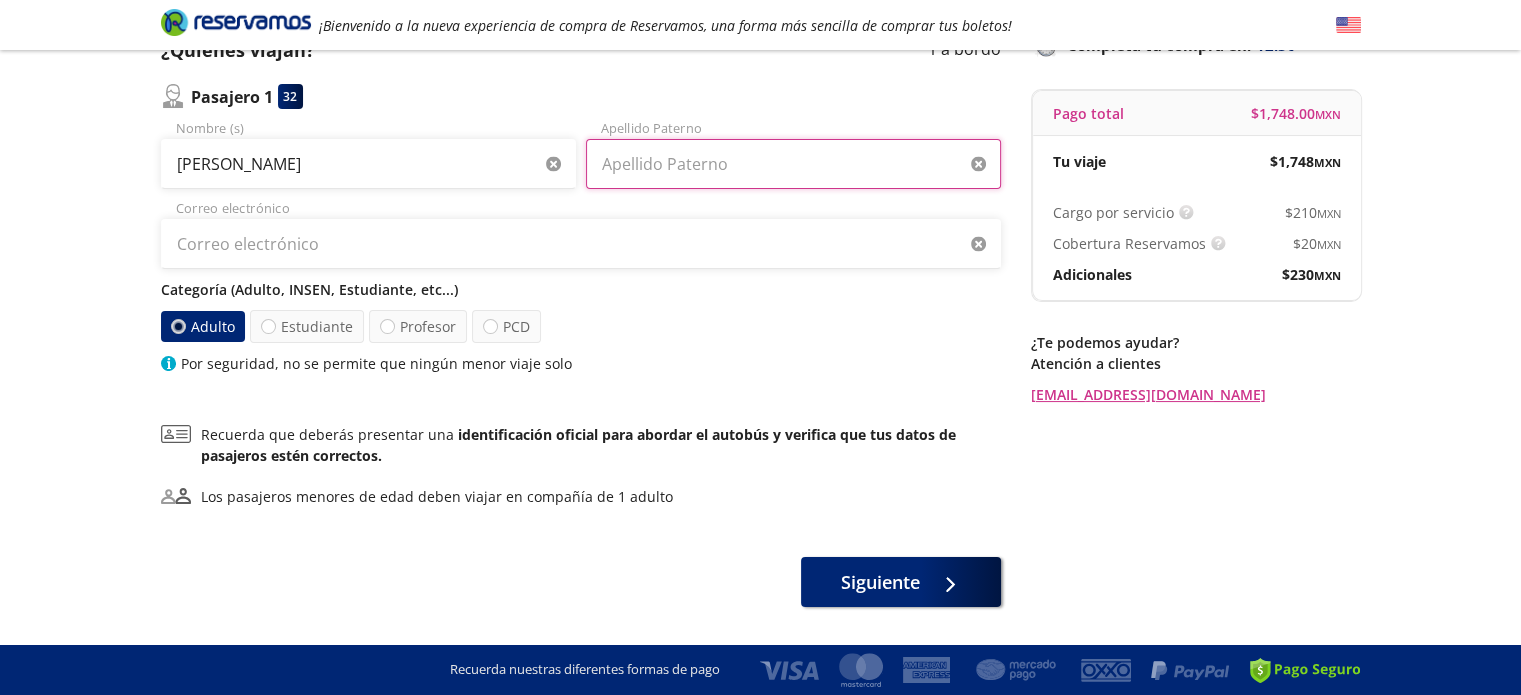 click on "Apellido Paterno" at bounding box center [793, 164] 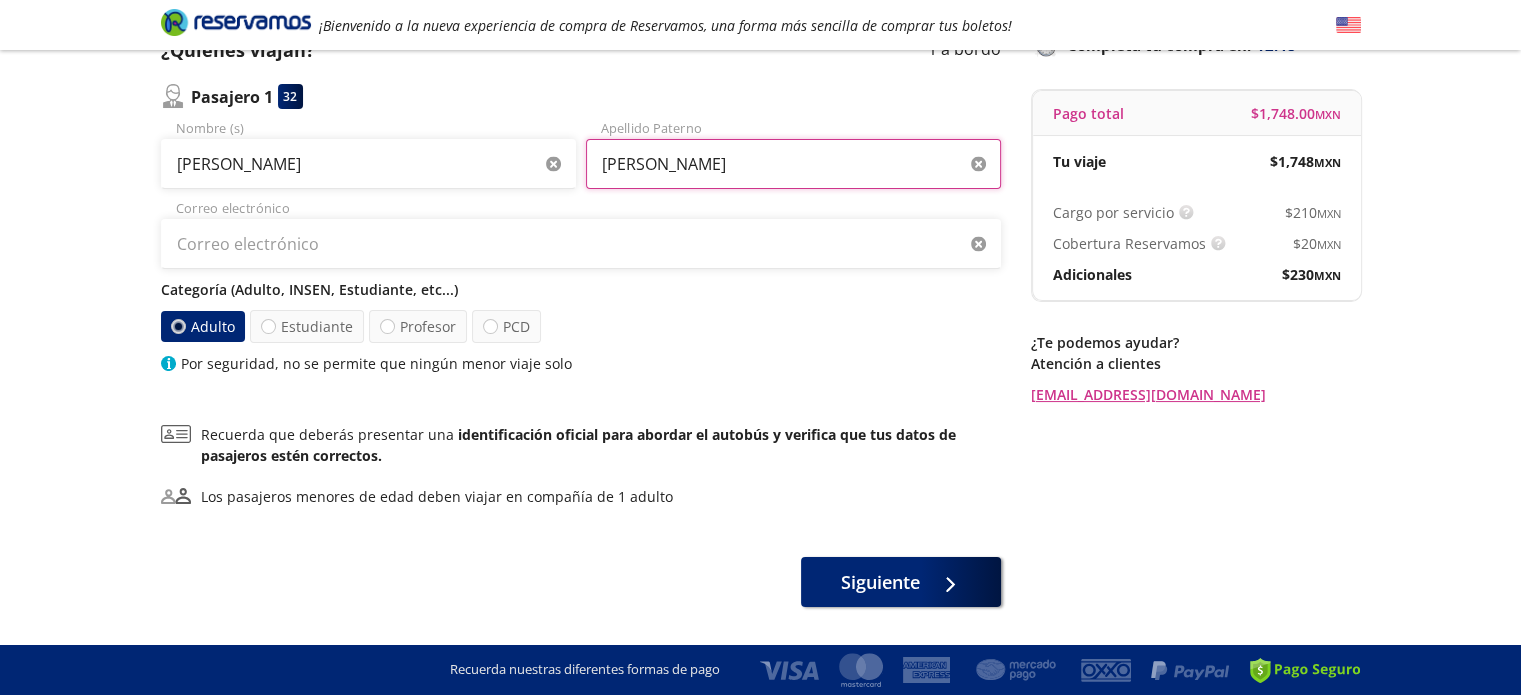 type on "[PERSON_NAME]" 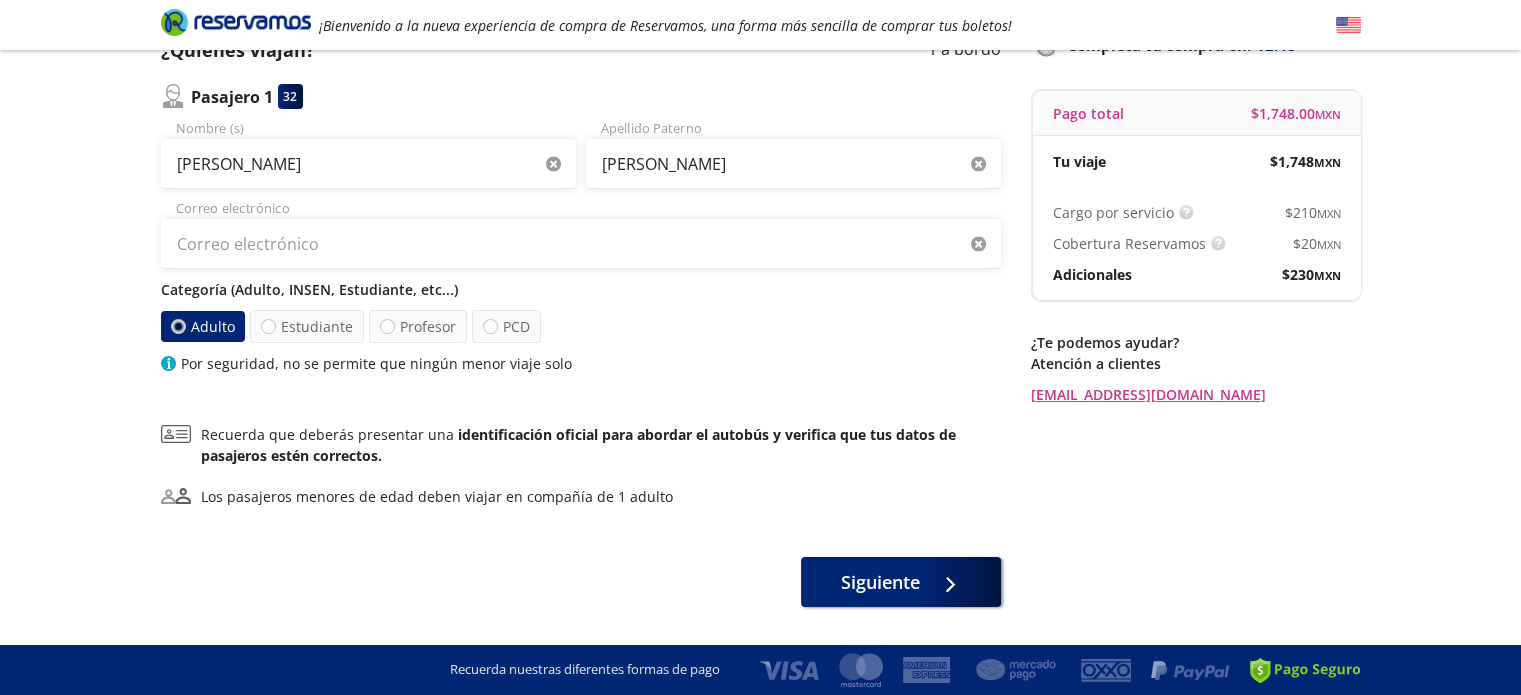 type 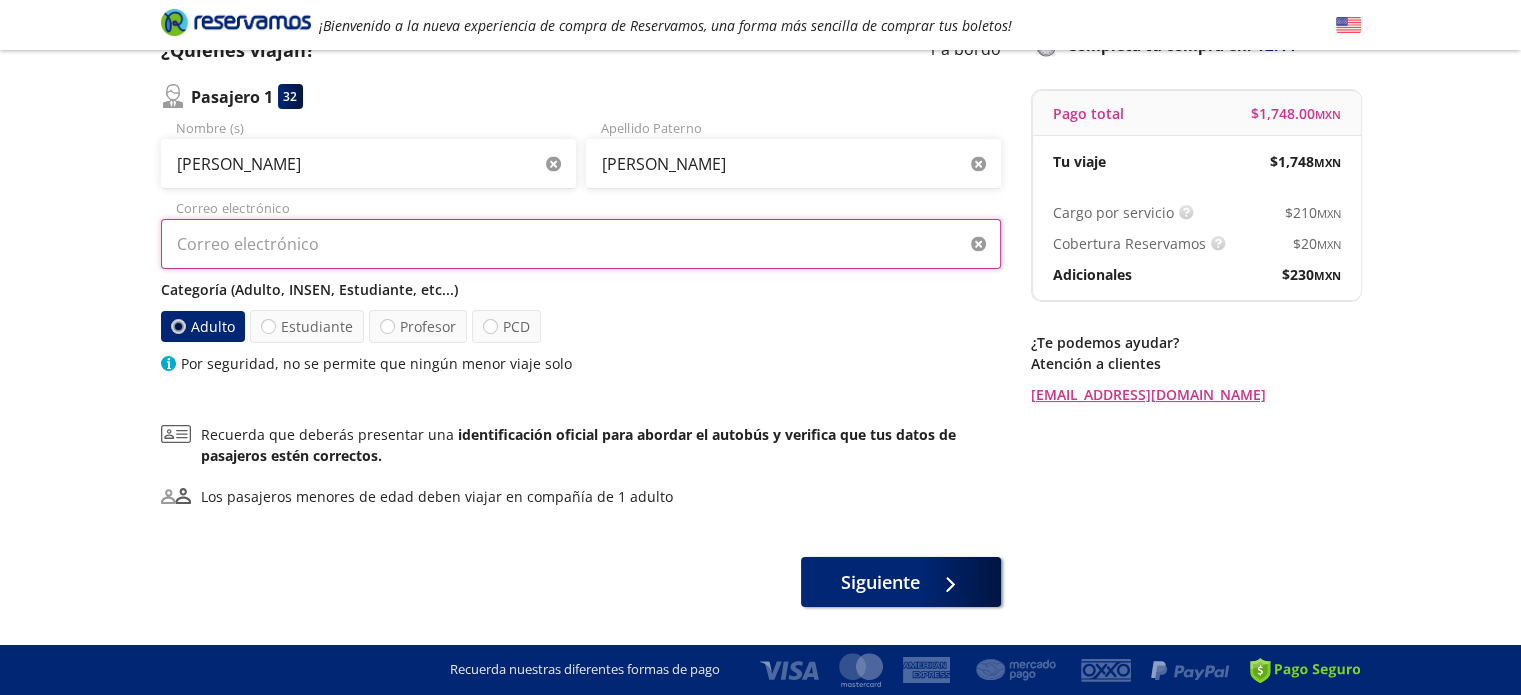 click on "Correo electrónico" at bounding box center (581, 244) 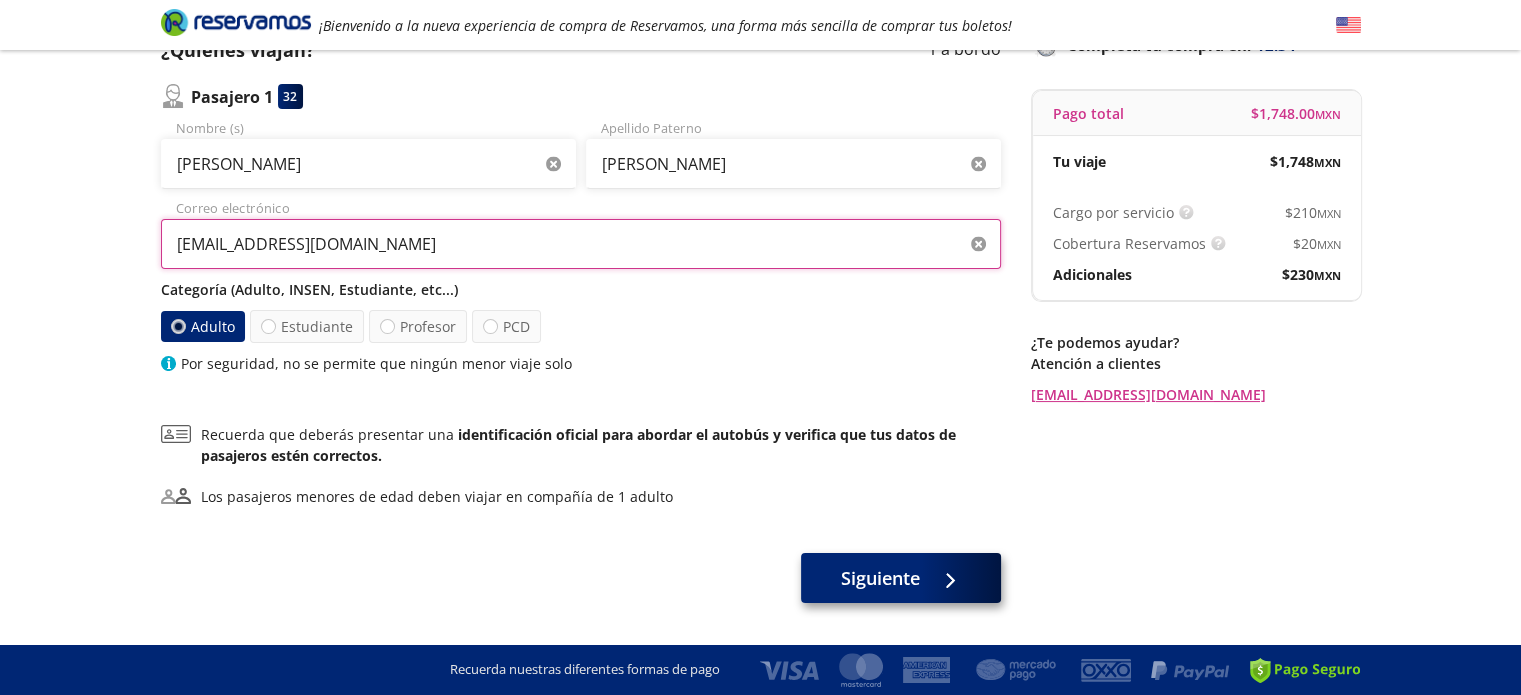 type on "[EMAIL_ADDRESS][DOMAIN_NAME]" 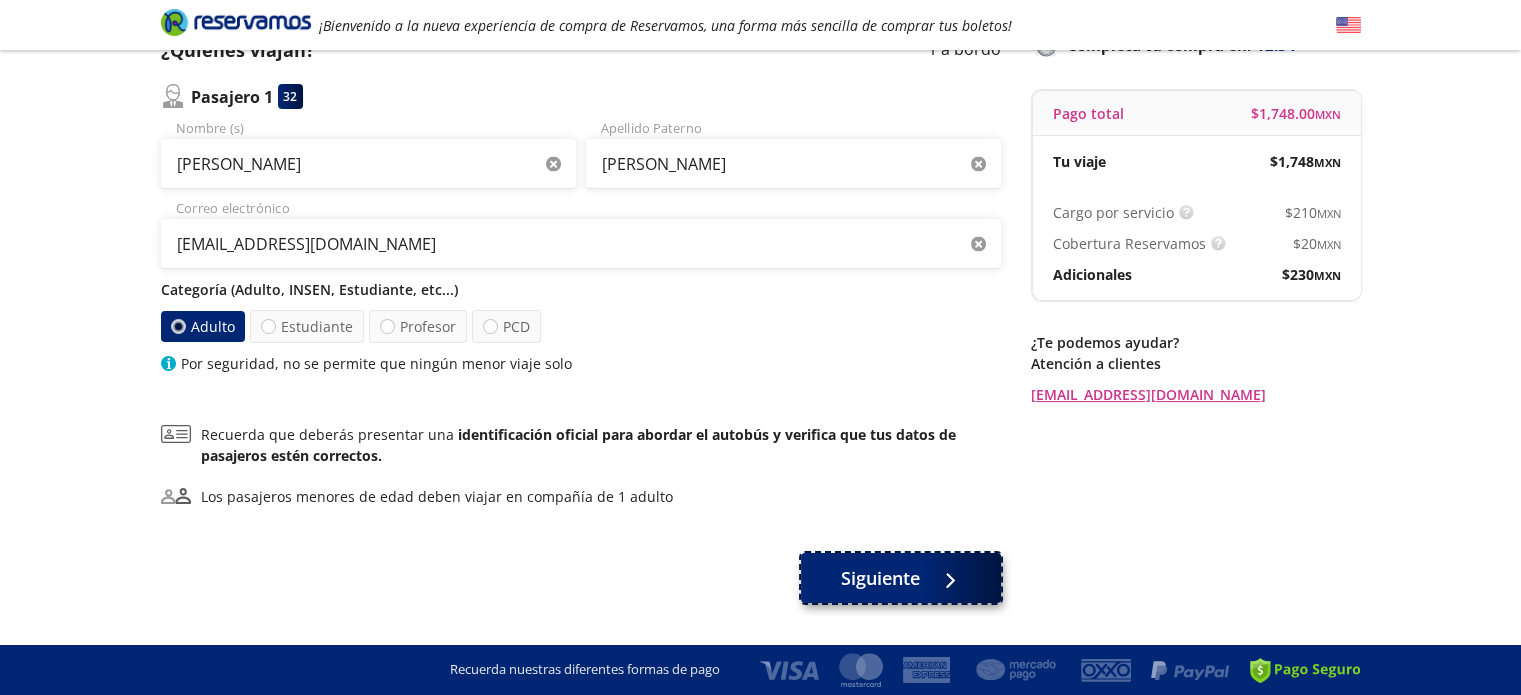 click on "Siguiente" at bounding box center [901, 578] 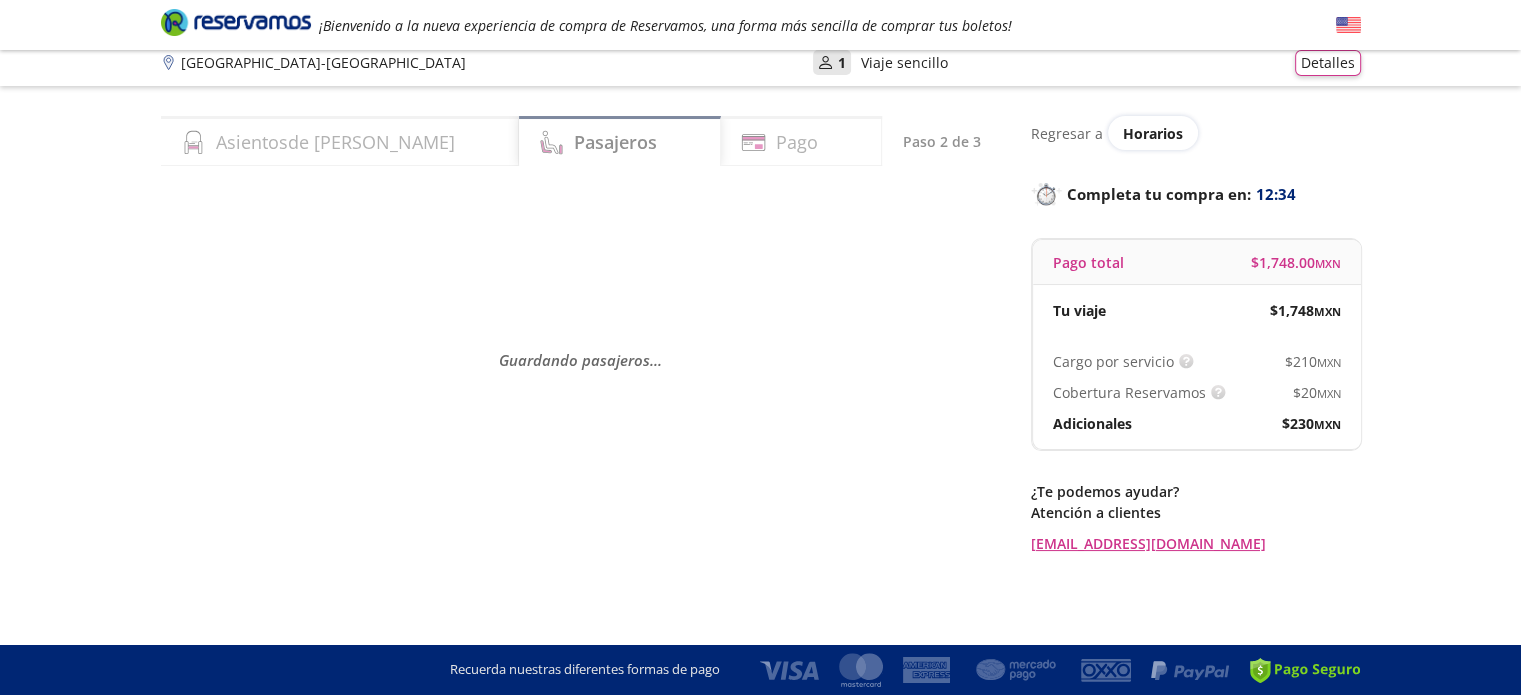 scroll, scrollTop: 0, scrollLeft: 0, axis: both 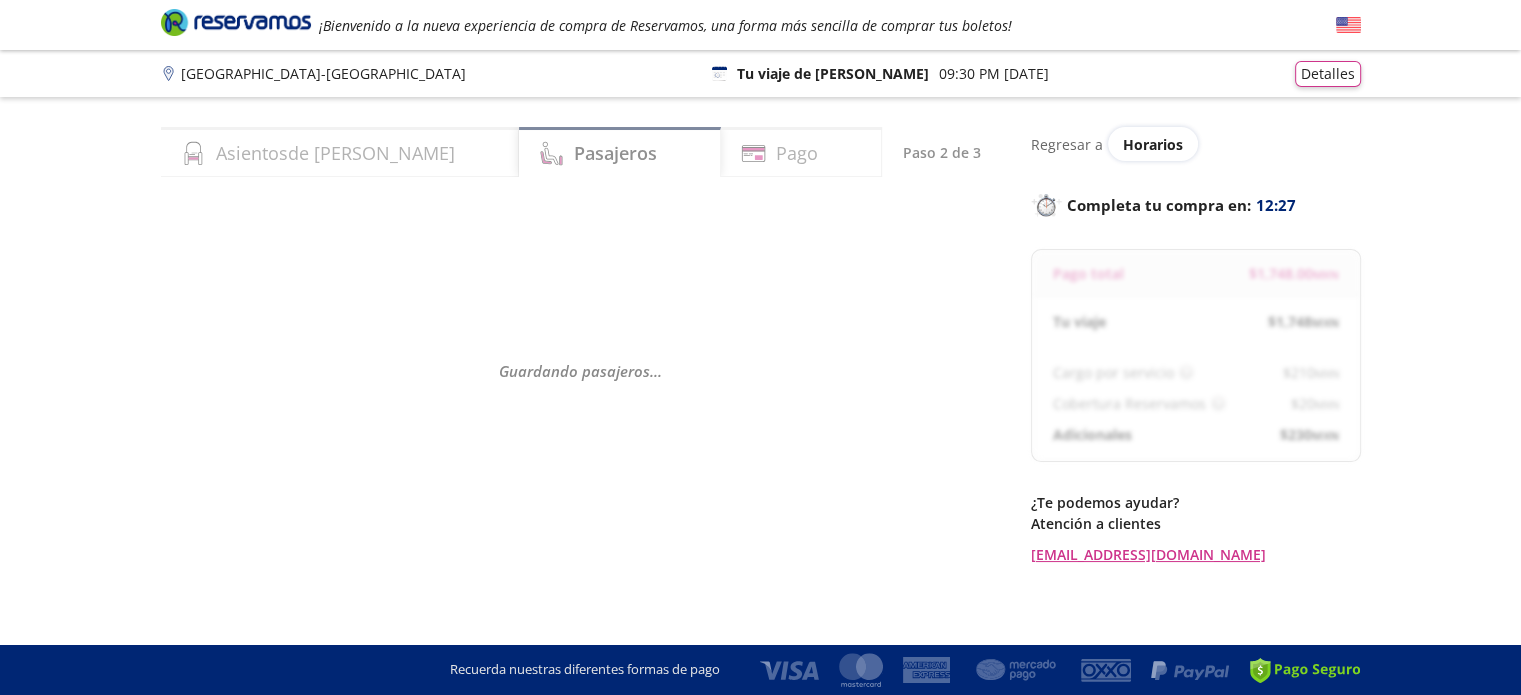 select on "MX" 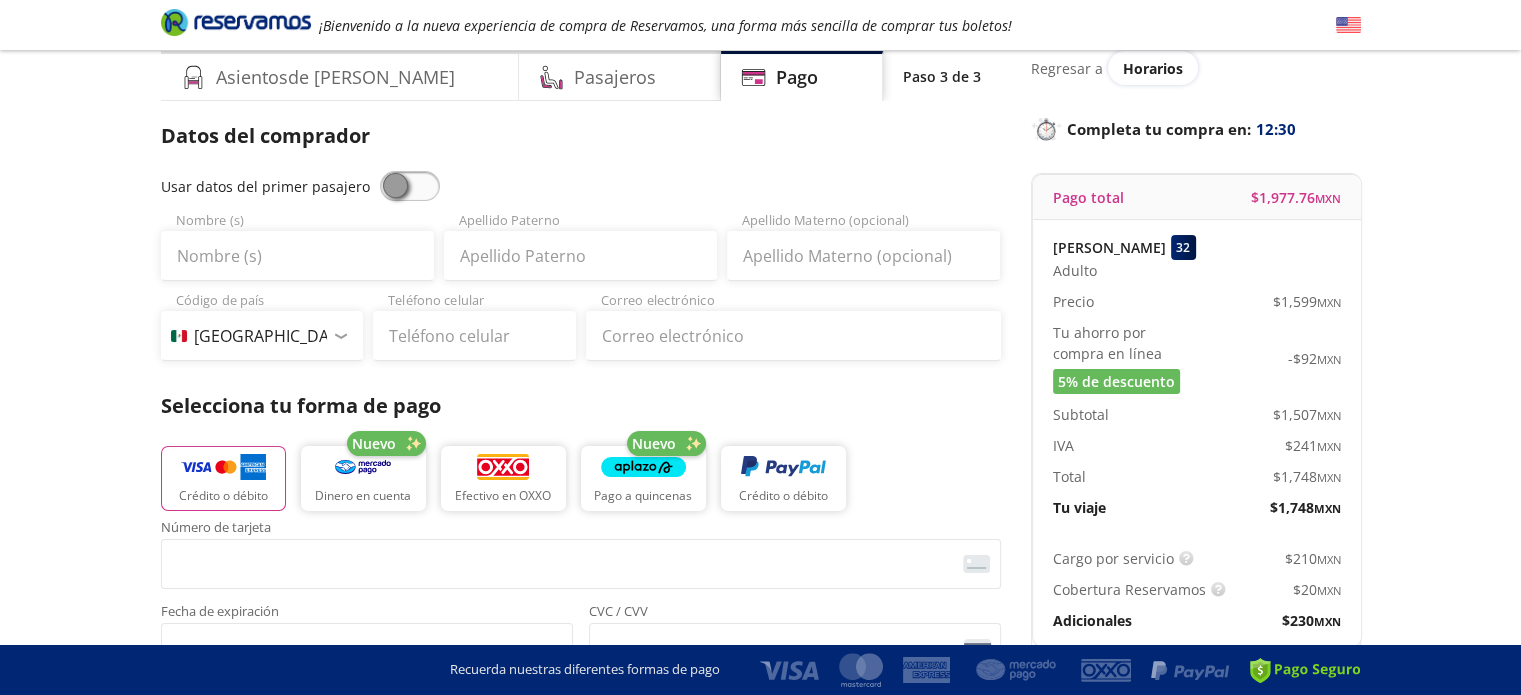 scroll, scrollTop: 75, scrollLeft: 0, axis: vertical 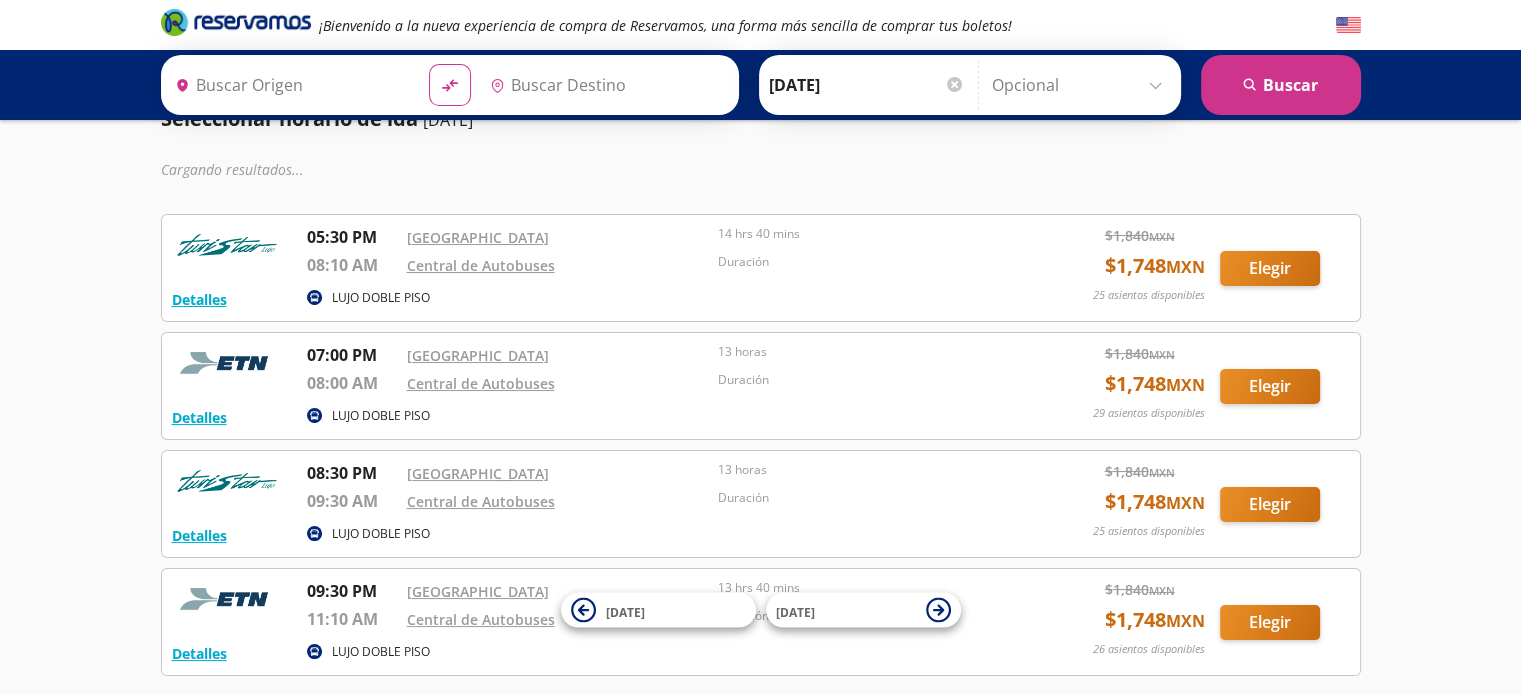 type on "[GEOGRAPHIC_DATA], [GEOGRAPHIC_DATA]" 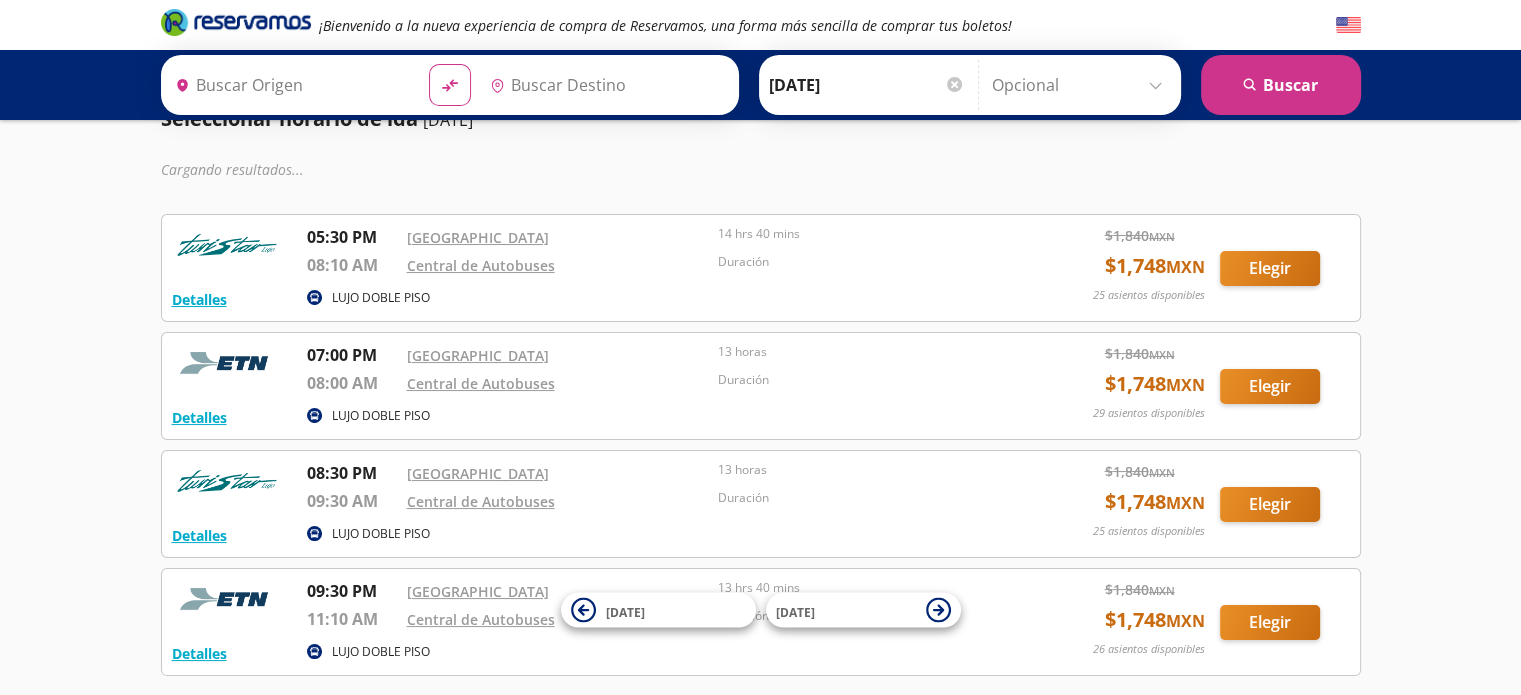 type on "Central de Autobuses, [GEOGRAPHIC_DATA][PERSON_NAME]" 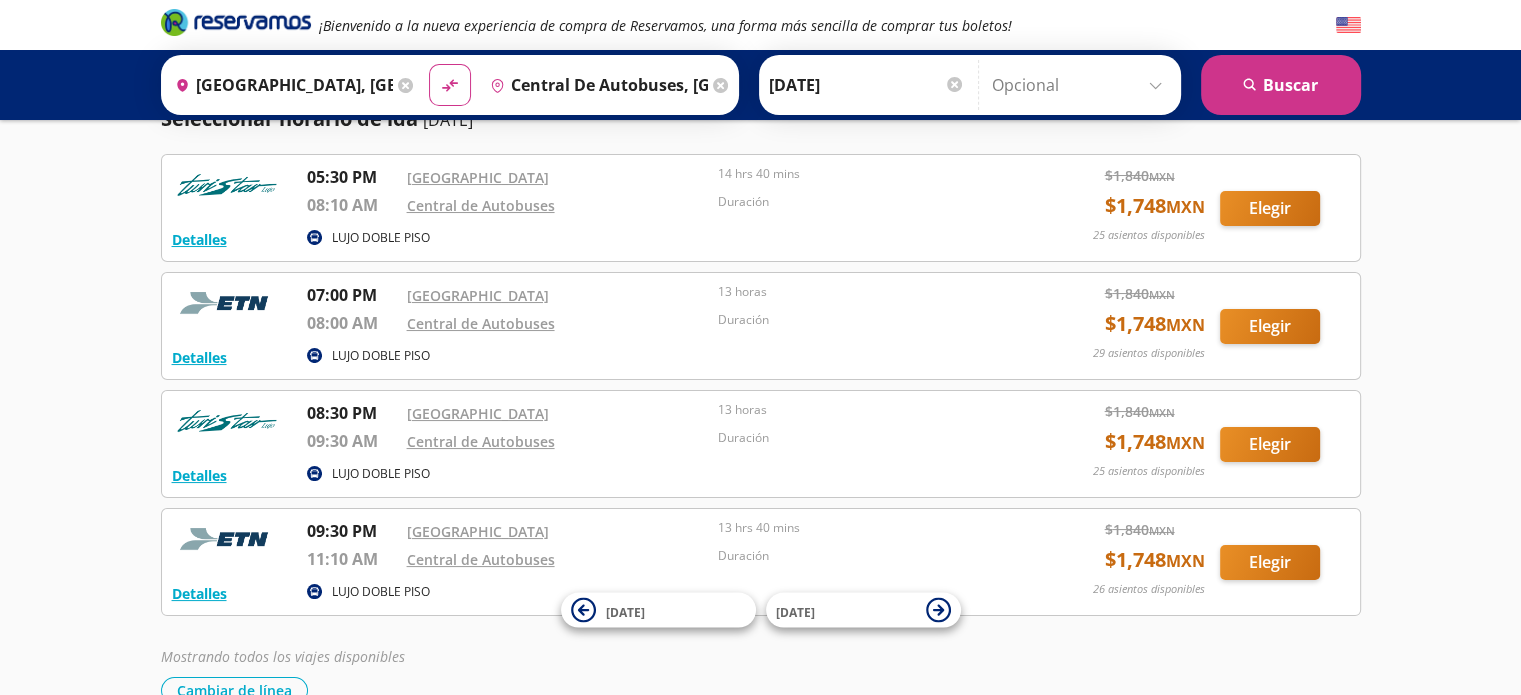 scroll, scrollTop: 0, scrollLeft: 0, axis: both 